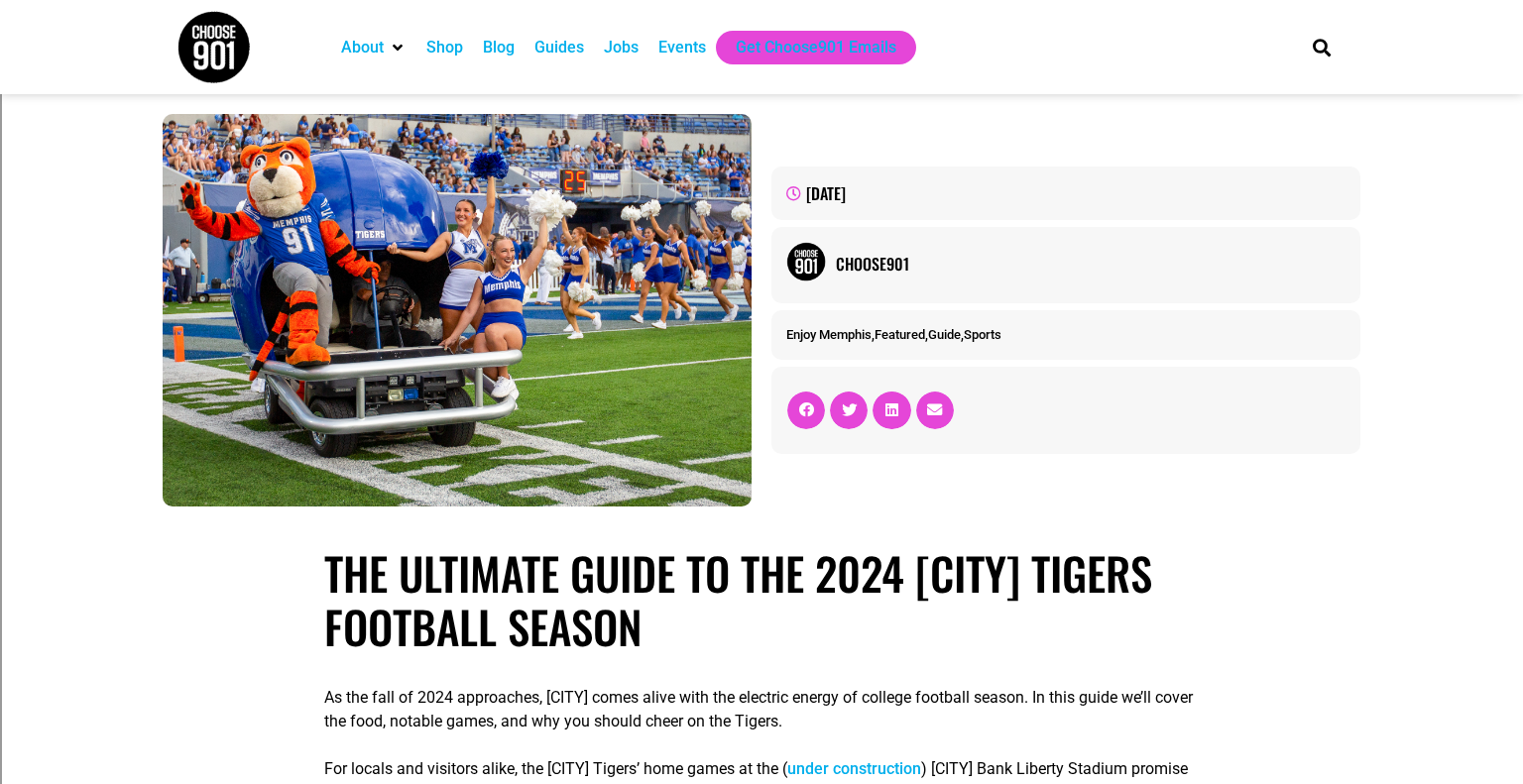 scroll, scrollTop: 0, scrollLeft: 0, axis: both 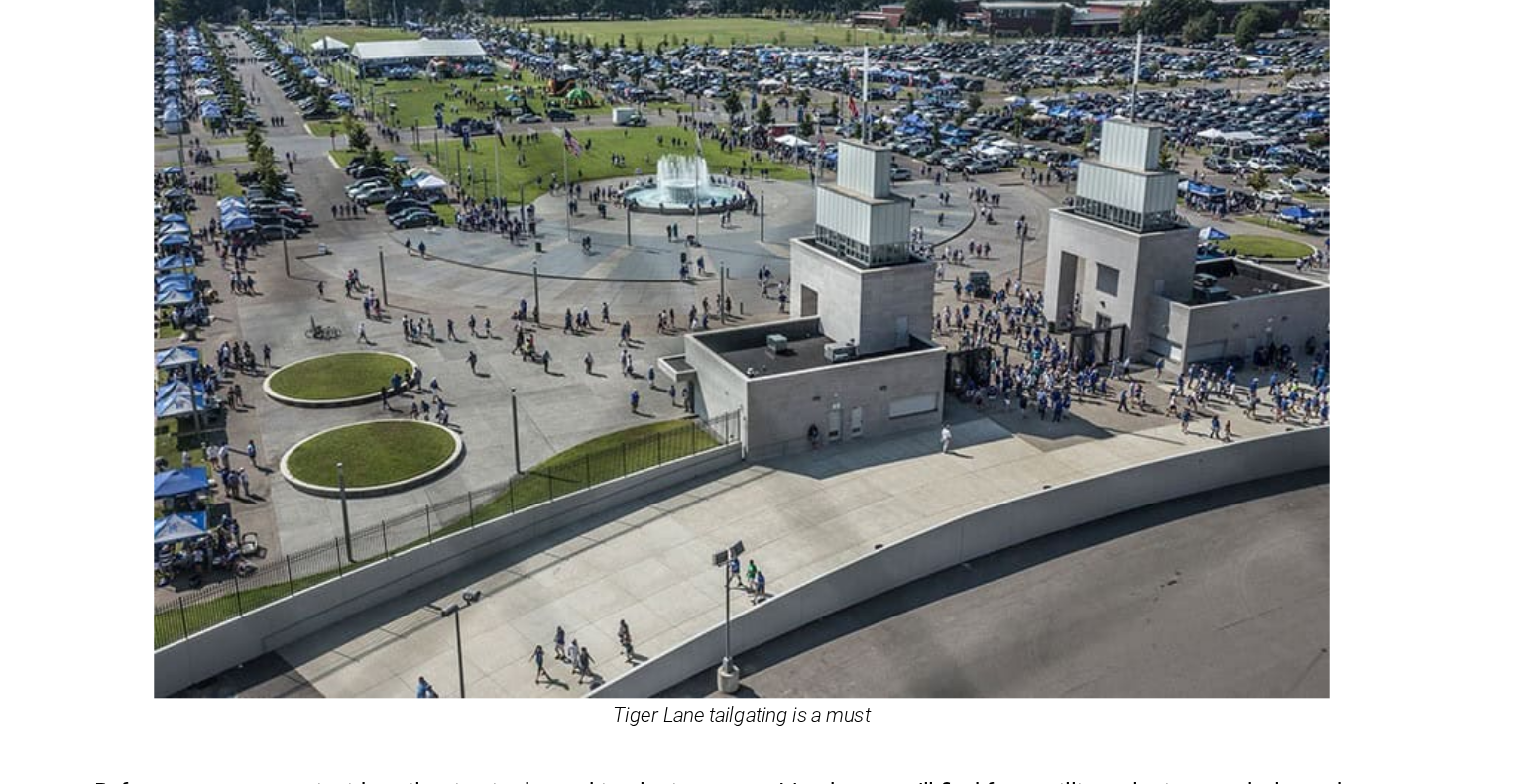 click on "As the fall of 2024 approaches, [CITY] comes alive with the electric energy of college football season. In this guide we’ll cover the food, notable games, and why you should cheer on the Tigers.  For locals and visitors alike, the [CITY] Tigers’ home games at the ( under construction ) [CITY] Bank Liberty Stadium promise an experience that goes far beyond the gridiron. Here’s your ultimate guide to everything you need to know about the 2024 [CITY] Tigers football season, from the gameday atmosphere to the can’t-miss matchups and where to find the best eats around the stadium.
THE GAME BEFORE THE GAME
Tiger Lane tailgating is a must
LET'S TALK ABOUT THE FOOD
The Battle for the Bones.   Image: Yahoo Sports" at bounding box center [762, 2808] 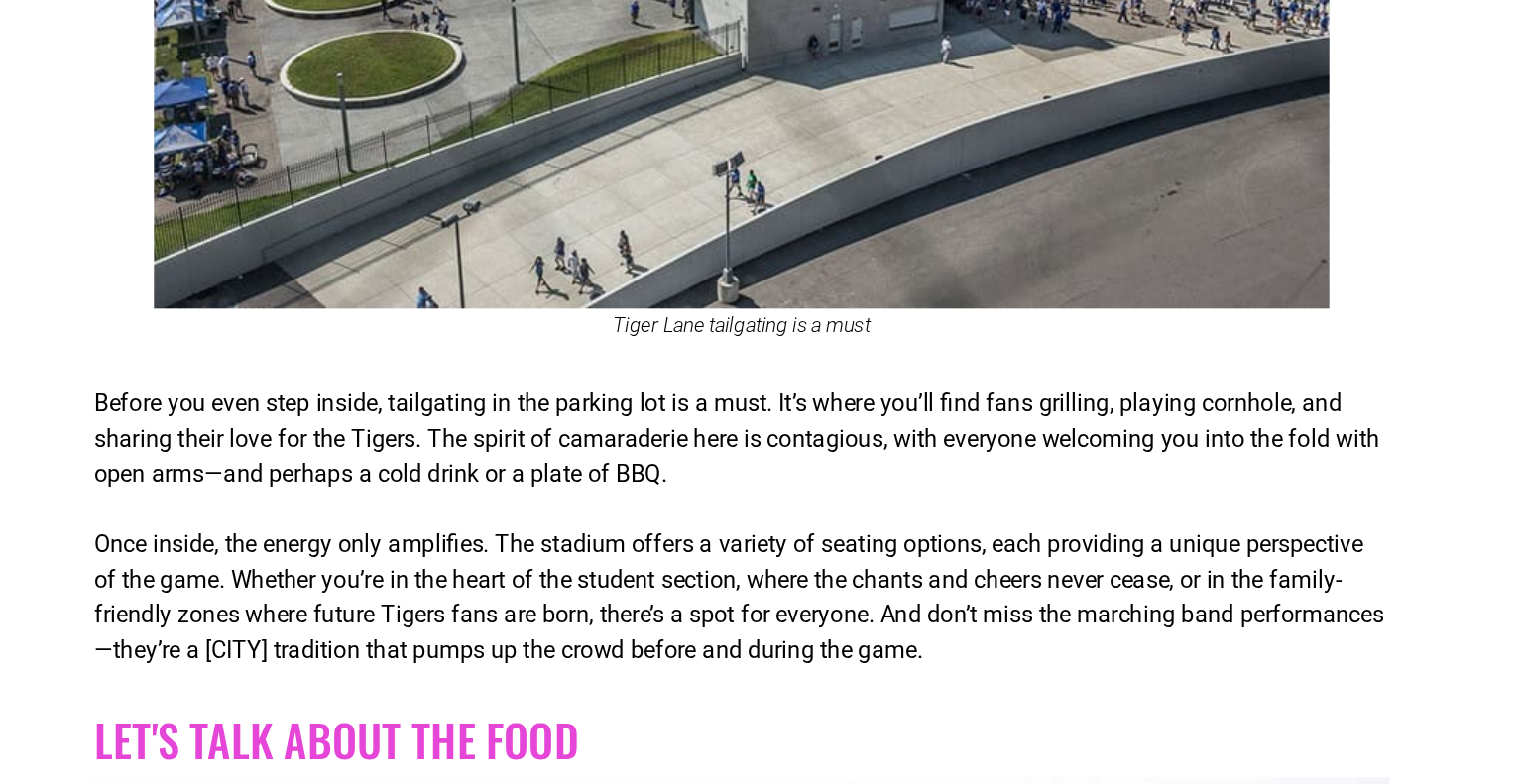 scroll, scrollTop: 1023, scrollLeft: 0, axis: vertical 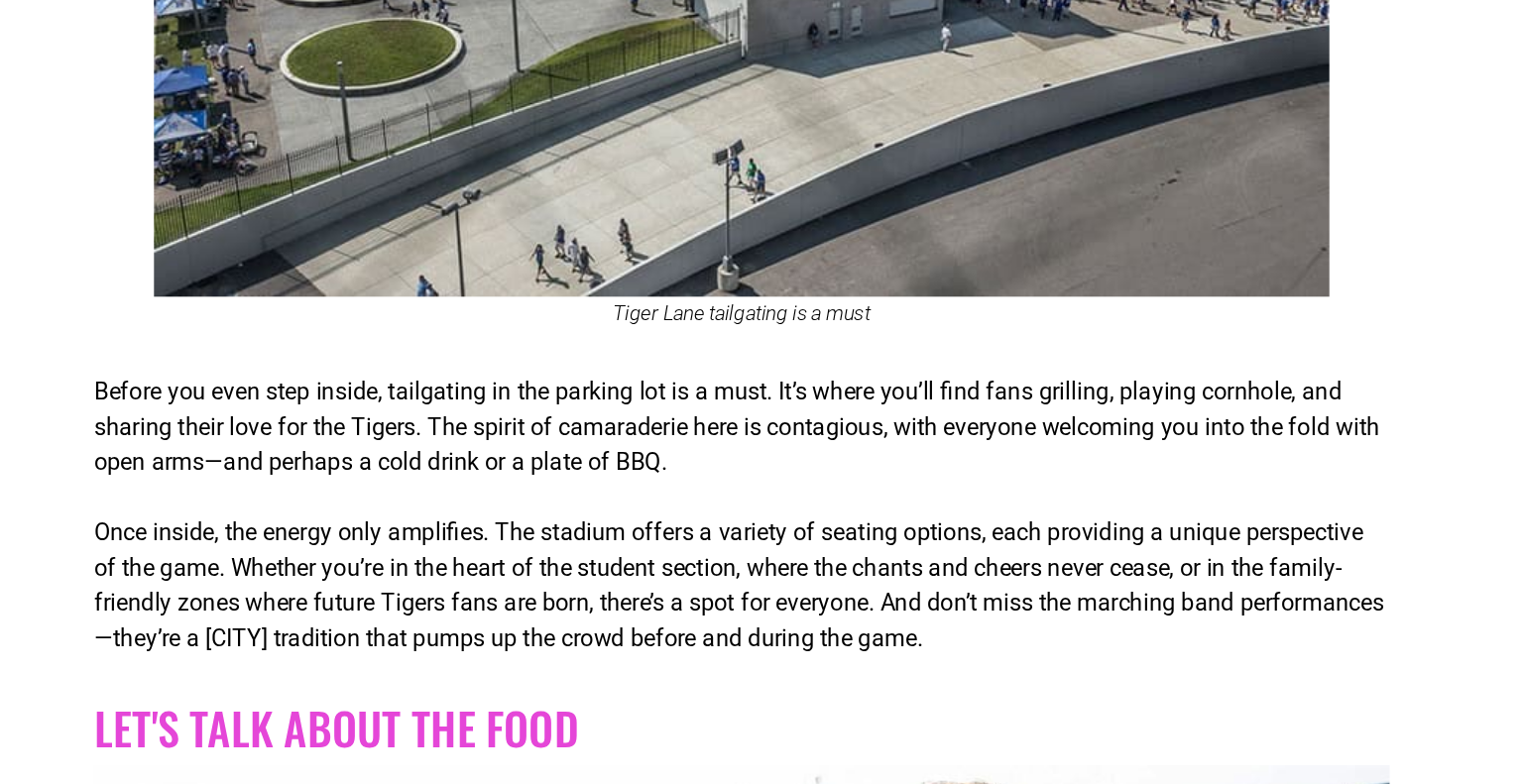 click on "The Ultimate Guide to the 2024 [CITY] Tigers Football Season
As the fall of 2024 approaches, [CITY] comes alive with the electric energy of college football season. In this guide we’ll cover the food, notable games, and why you should cheer on the Tigers.  For locals and visitors alike, the [CITY] Tigers’ home games at the ( under construction ) [CITY] Bank Liberty Stadium promise an experience that goes far beyond the gridiron. Here’s your ultimate guide to everything you need to know about the 2024 [CITY] Tigers football season, from the gameday atmosphere to the can’t-miss matchups and where to find the best eats around the stadium.
THE GAME BEFORE THE GAME
Tiger Lane tailgating is a must" at bounding box center [762, 2481] 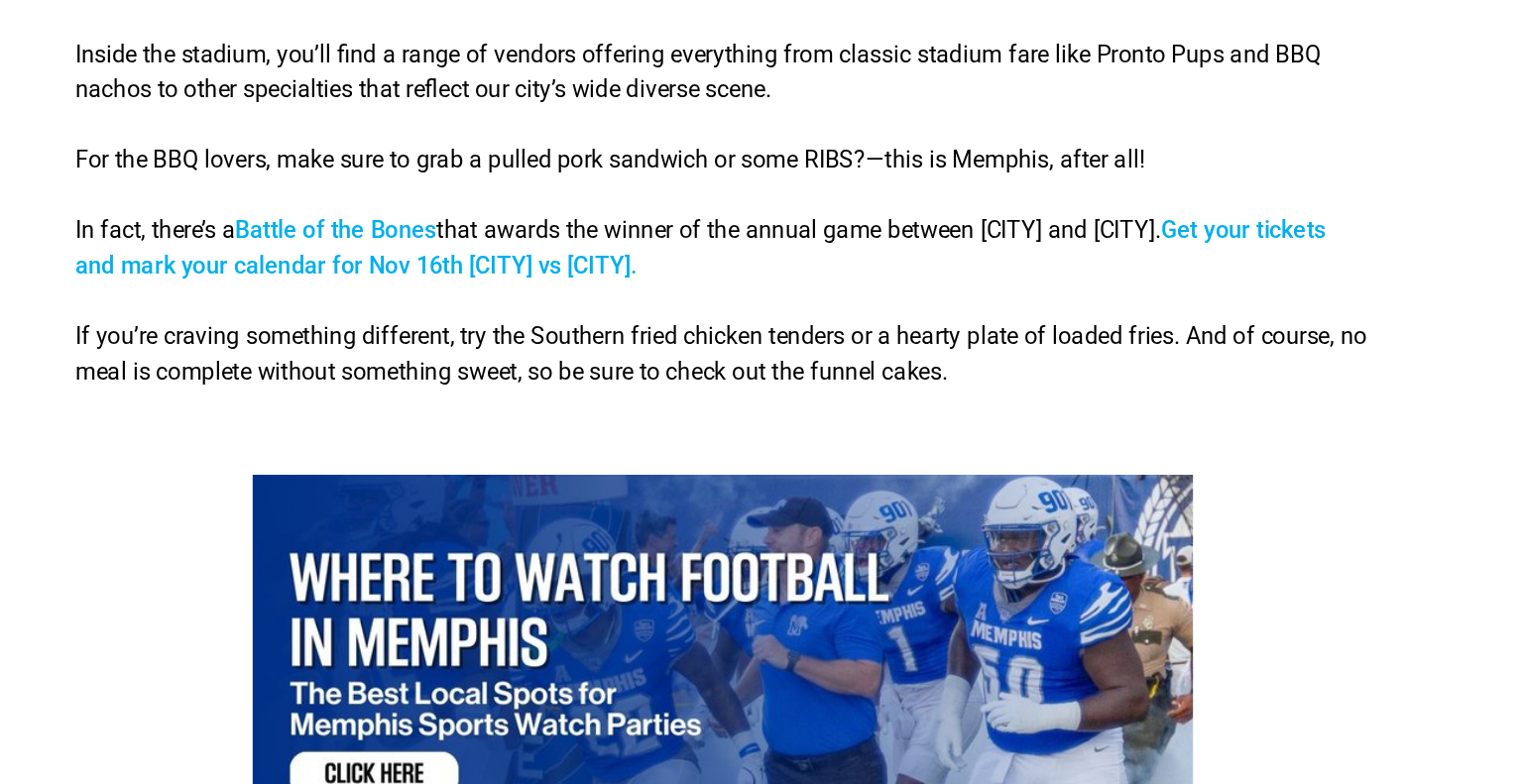 scroll, scrollTop: 2208, scrollLeft: 0, axis: vertical 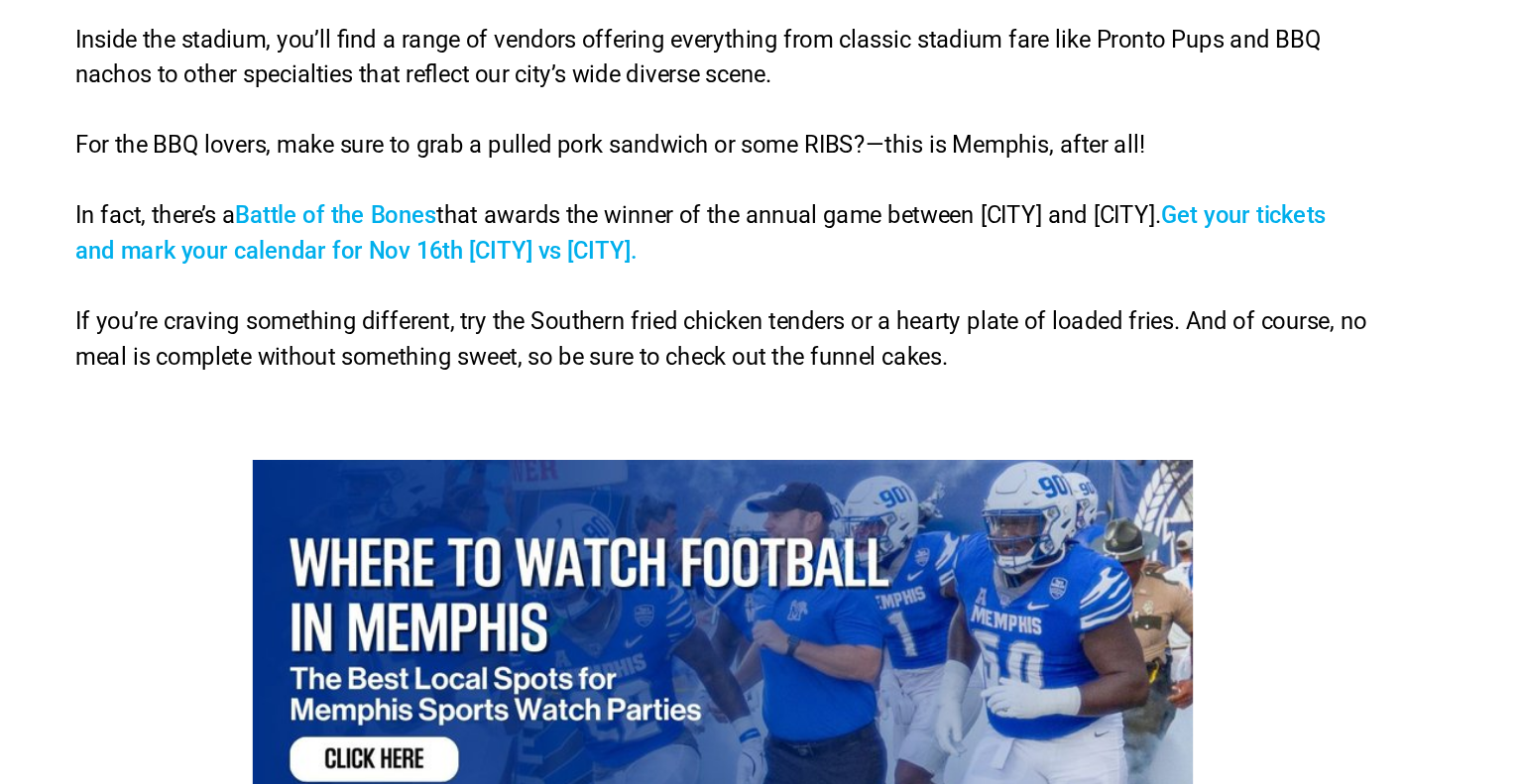 click on "No visit to a Tigers game is complete without sampling some of the local culinary delights. Inside the stadium, you’ll find a range of vendors offering everything from classic stadium fare like Pronto Pups and BBQ nachos to other specialties that reflect our city’s wide diverse scene. For the BBQ lovers, make sure to grab a pulled pork sandwich or some RIBS?—this is Memphis, after all!  In fact, there’s a  Battle of the Bones  that awards the winner of the annual game between [CITY] and [CITY].  Get your tickets and mark your calendar for Nov 16th [CITY] vs [CITY].  If you’re craving something different, try the Southern fried chicken tenders or a hearty plate of loaded fries. And of course, no meal is complete without something sweet, so be sure to check out the funnel cakes." at bounding box center [762, 369] 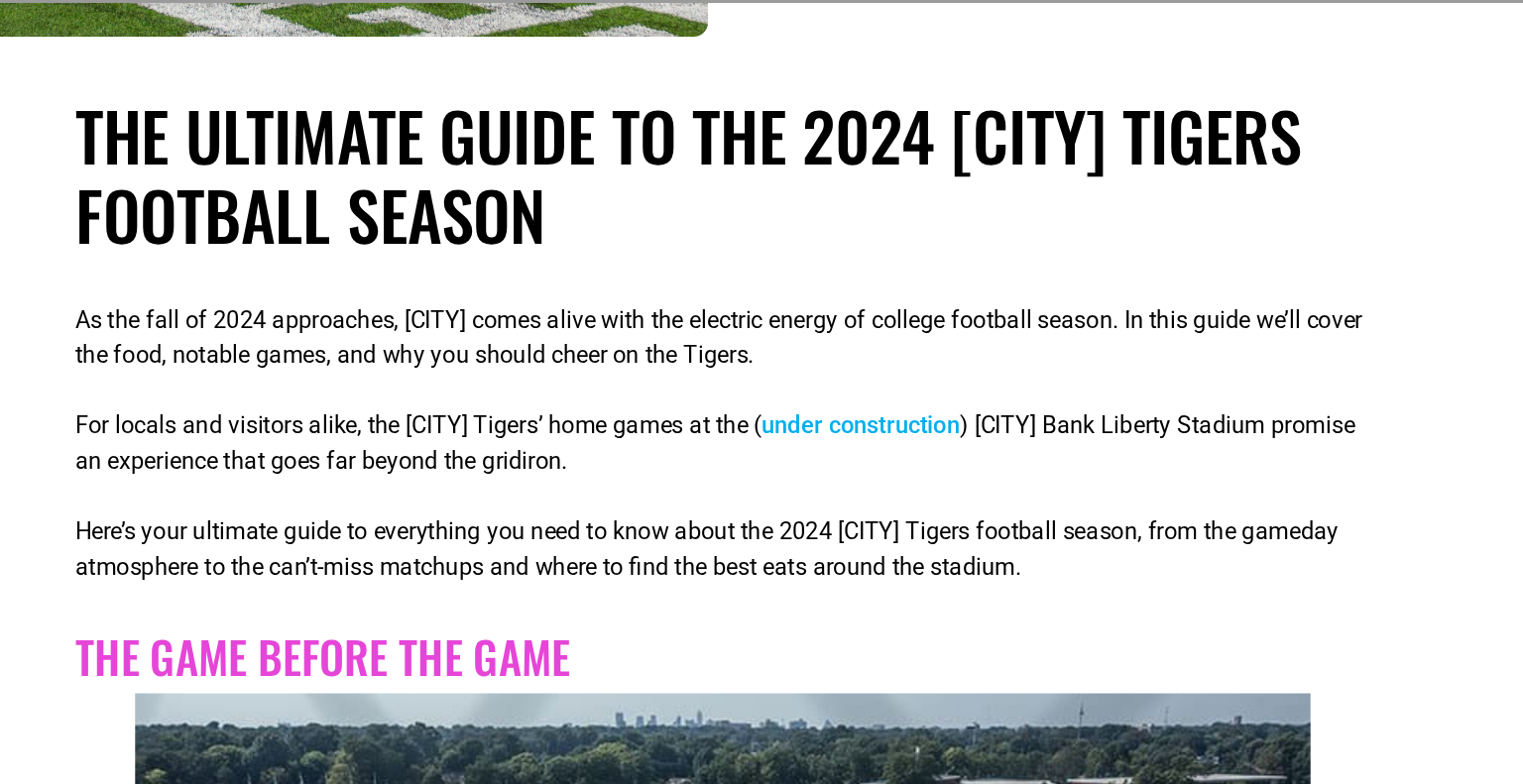 scroll, scrollTop: 0, scrollLeft: 0, axis: both 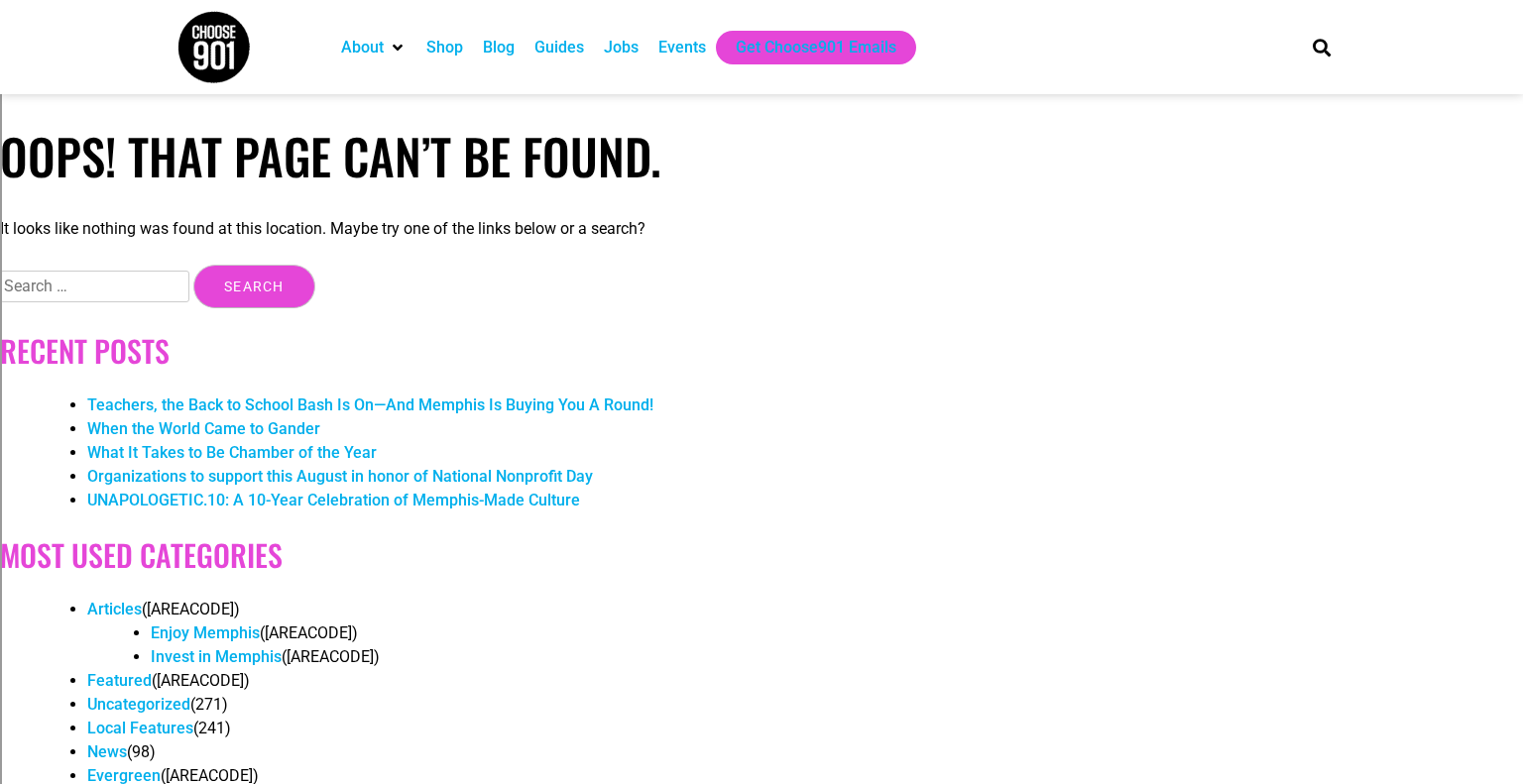 click at bounding box center [213, 47] 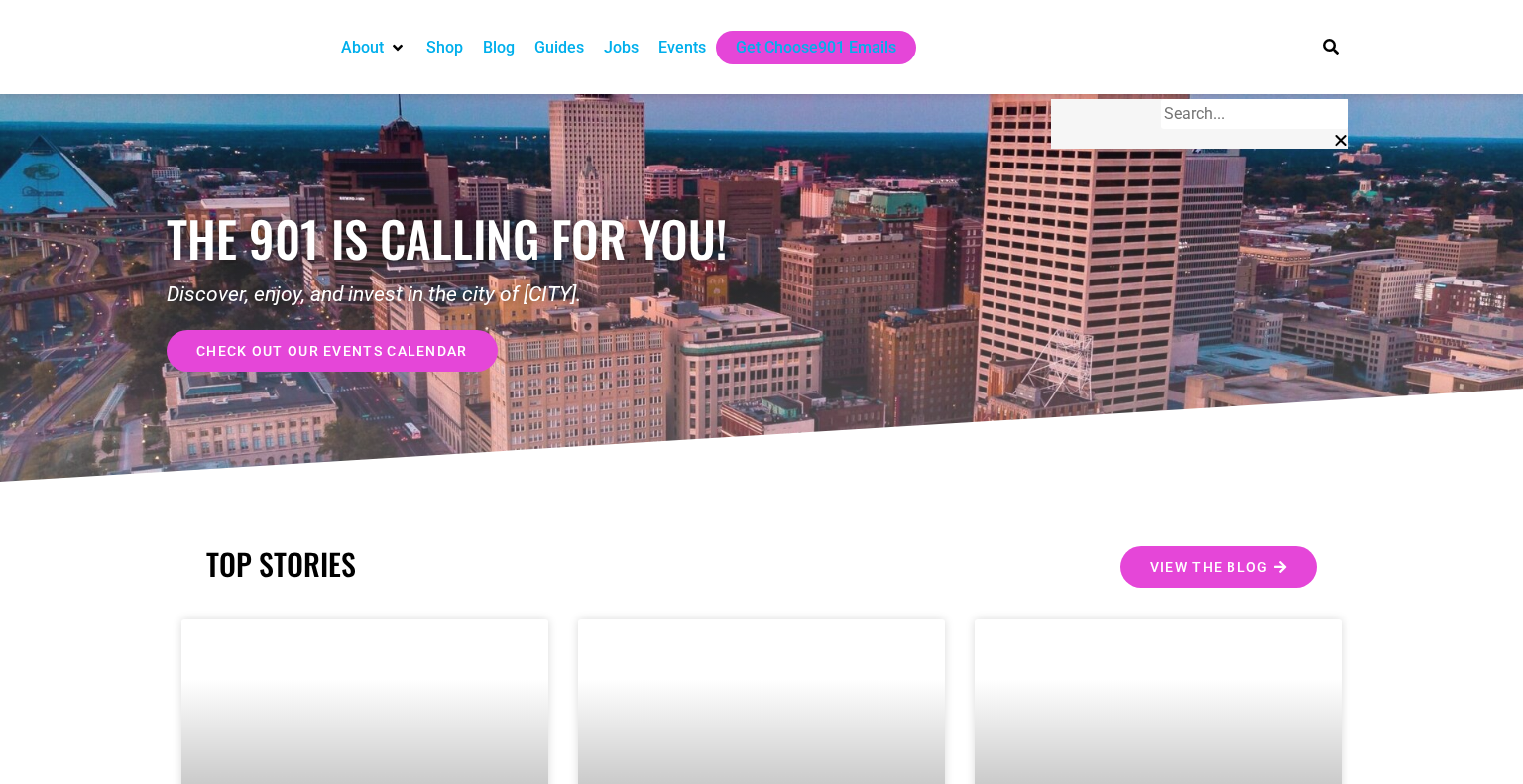 scroll, scrollTop: 0, scrollLeft: 0, axis: both 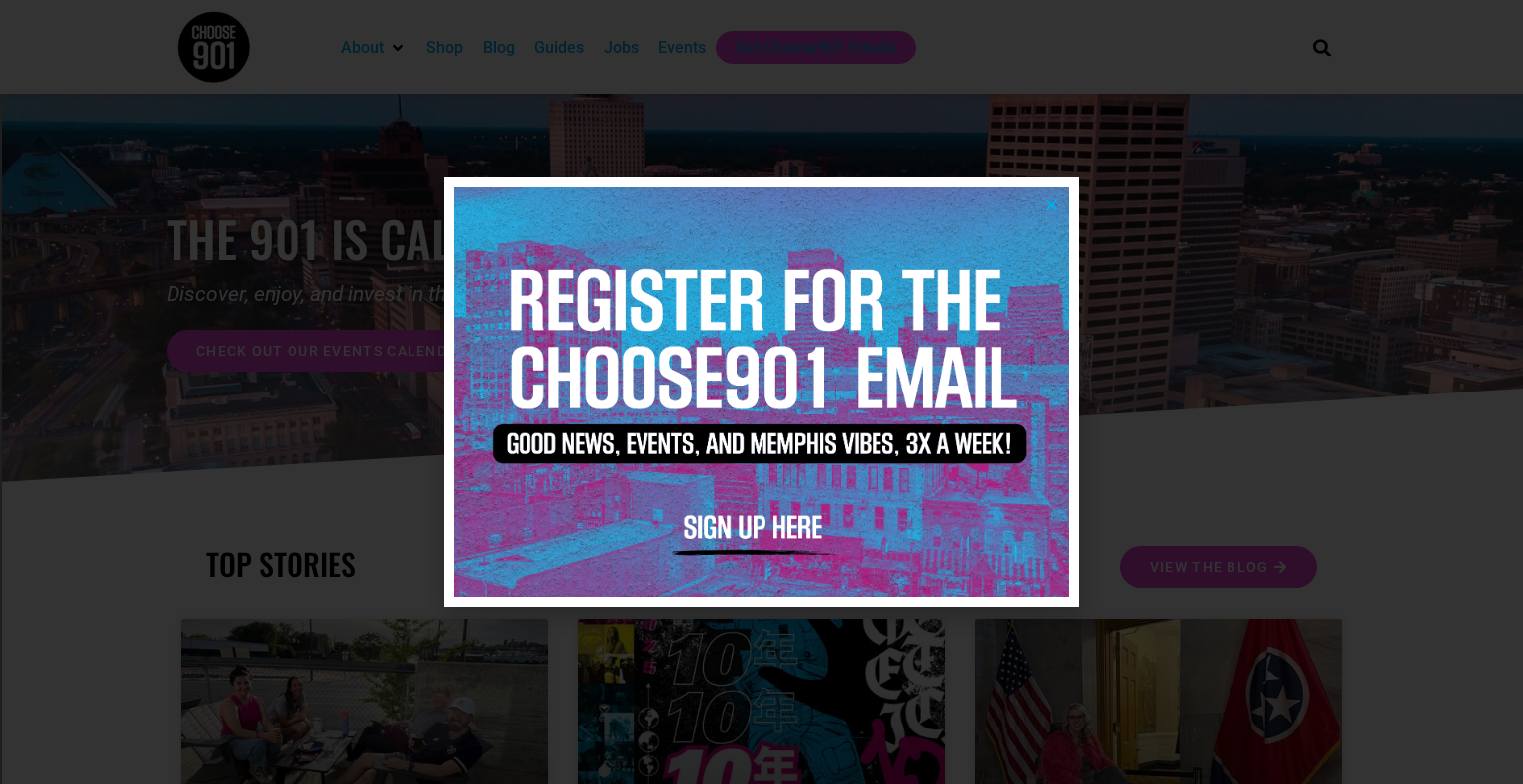 click at bounding box center (1051, 204) 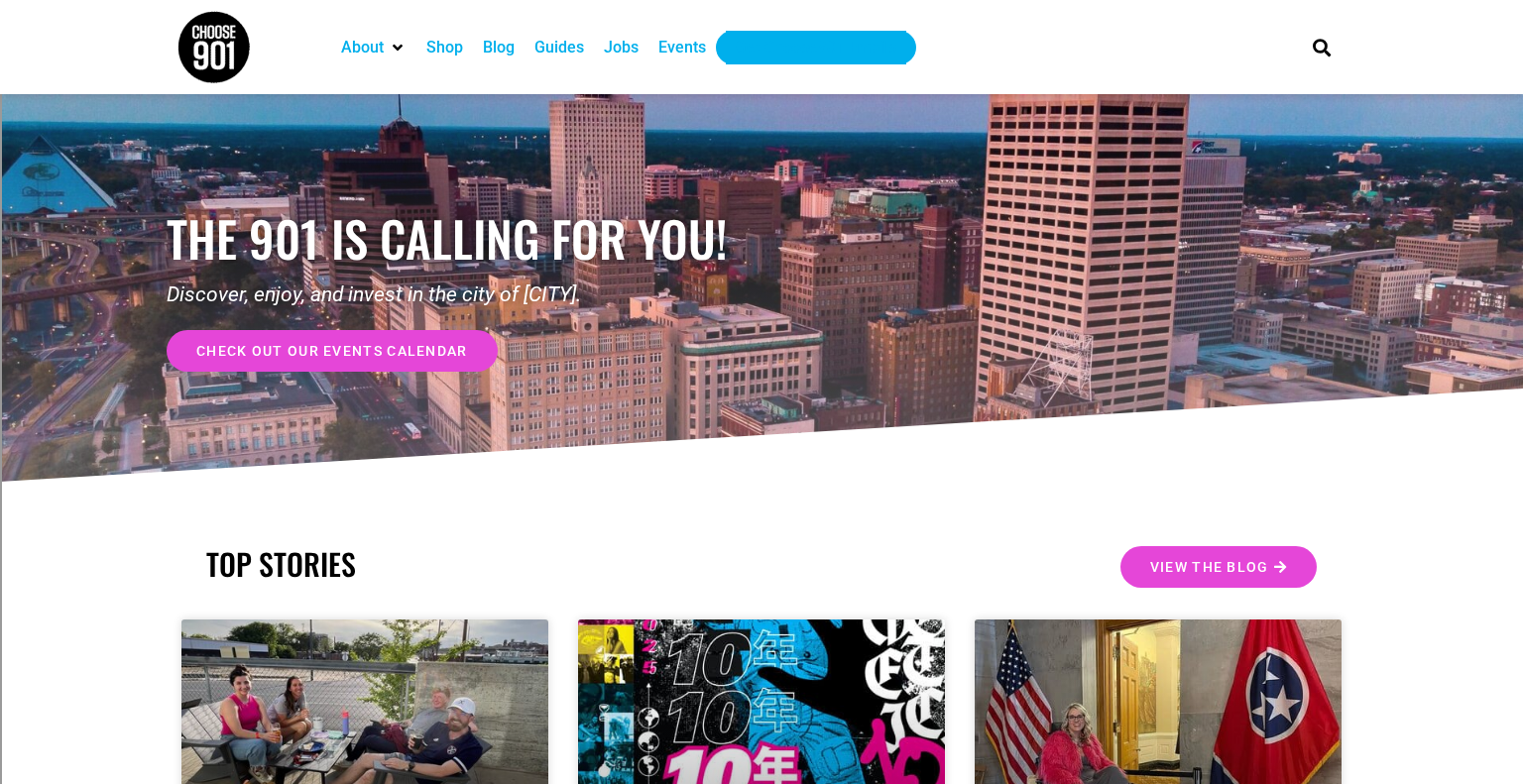 click on "Get Choose901 Emails" at bounding box center [816, 48] 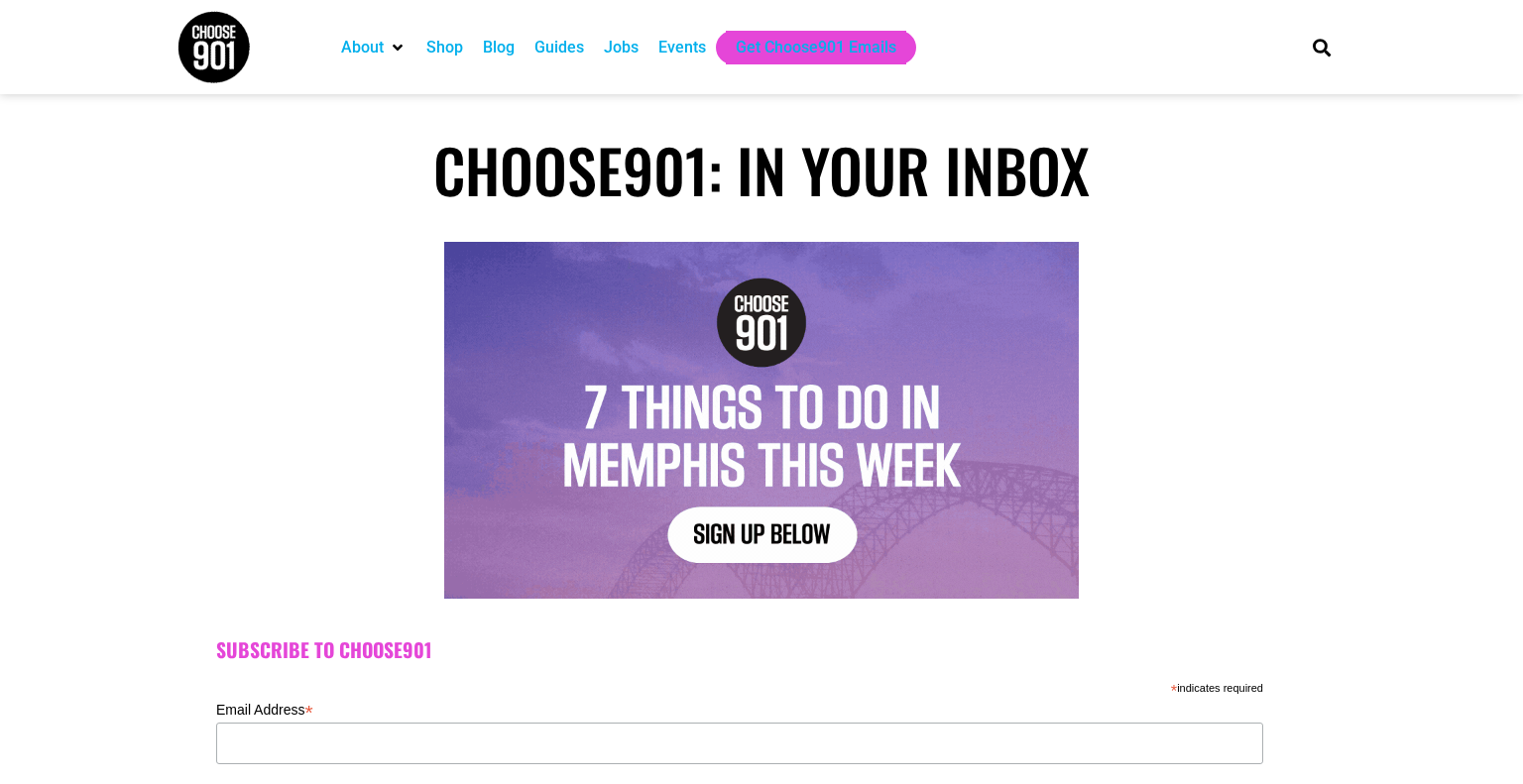 scroll, scrollTop: 0, scrollLeft: 0, axis: both 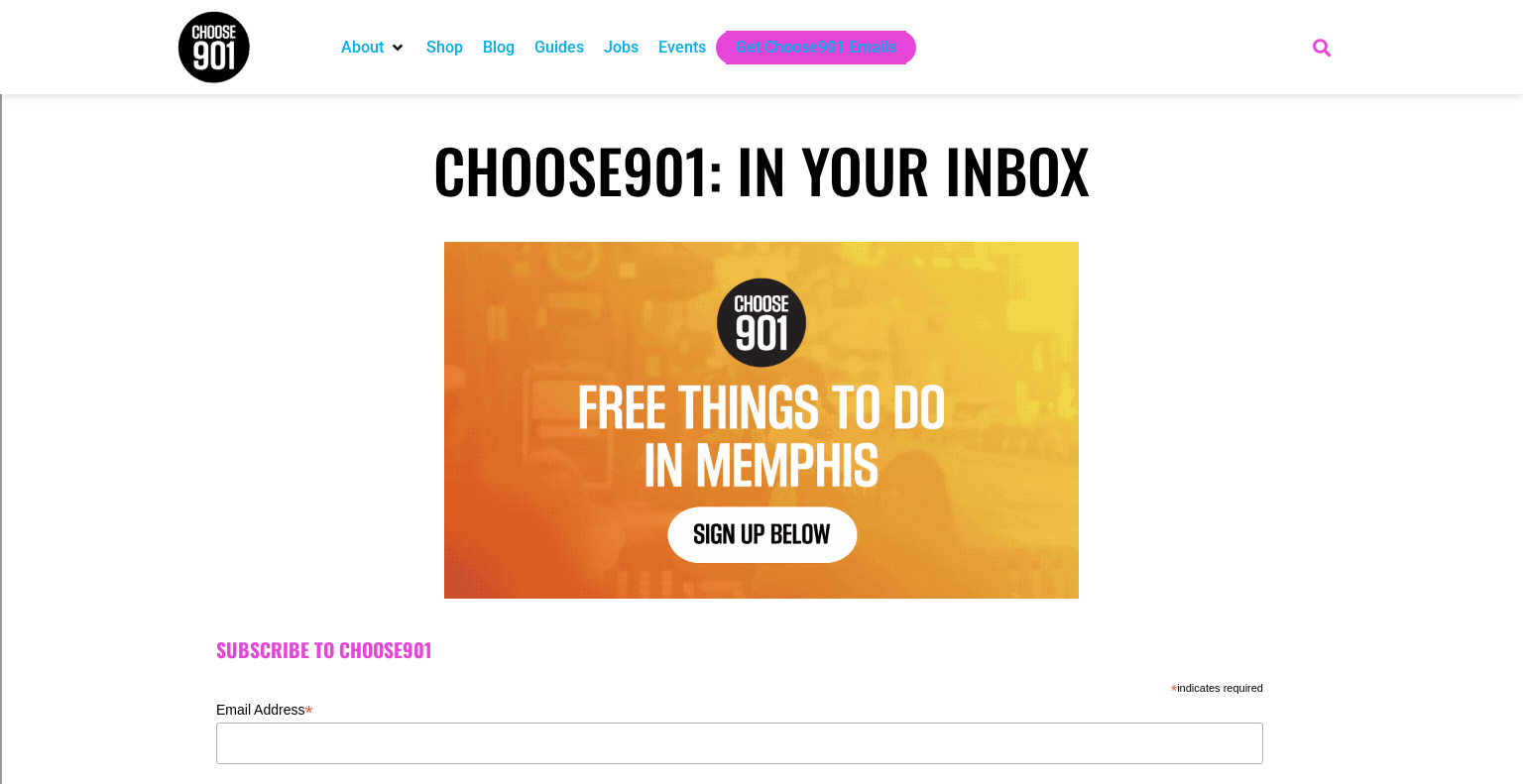 click at bounding box center (1322, 47) 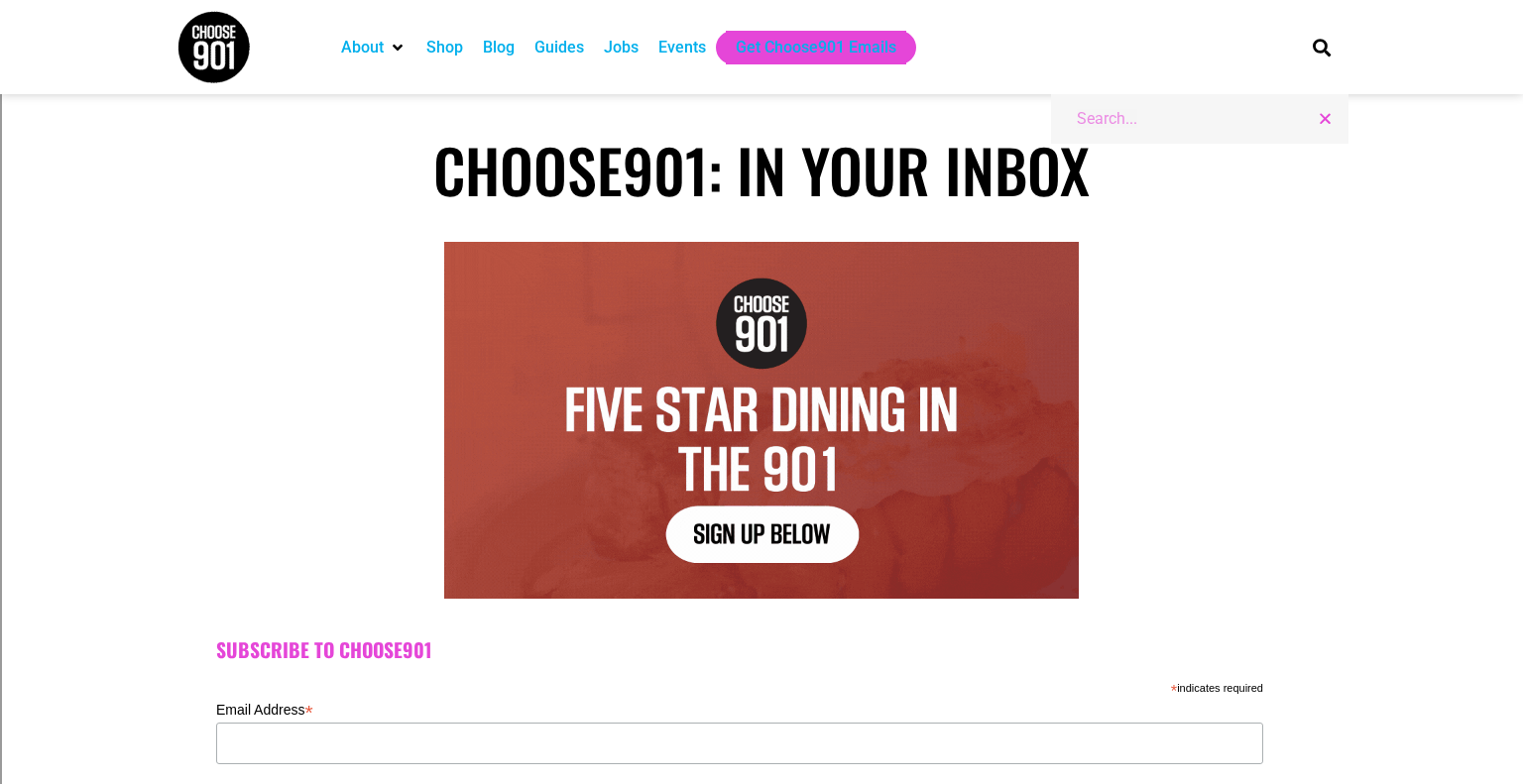 click on "Search" at bounding box center (1192, 119) 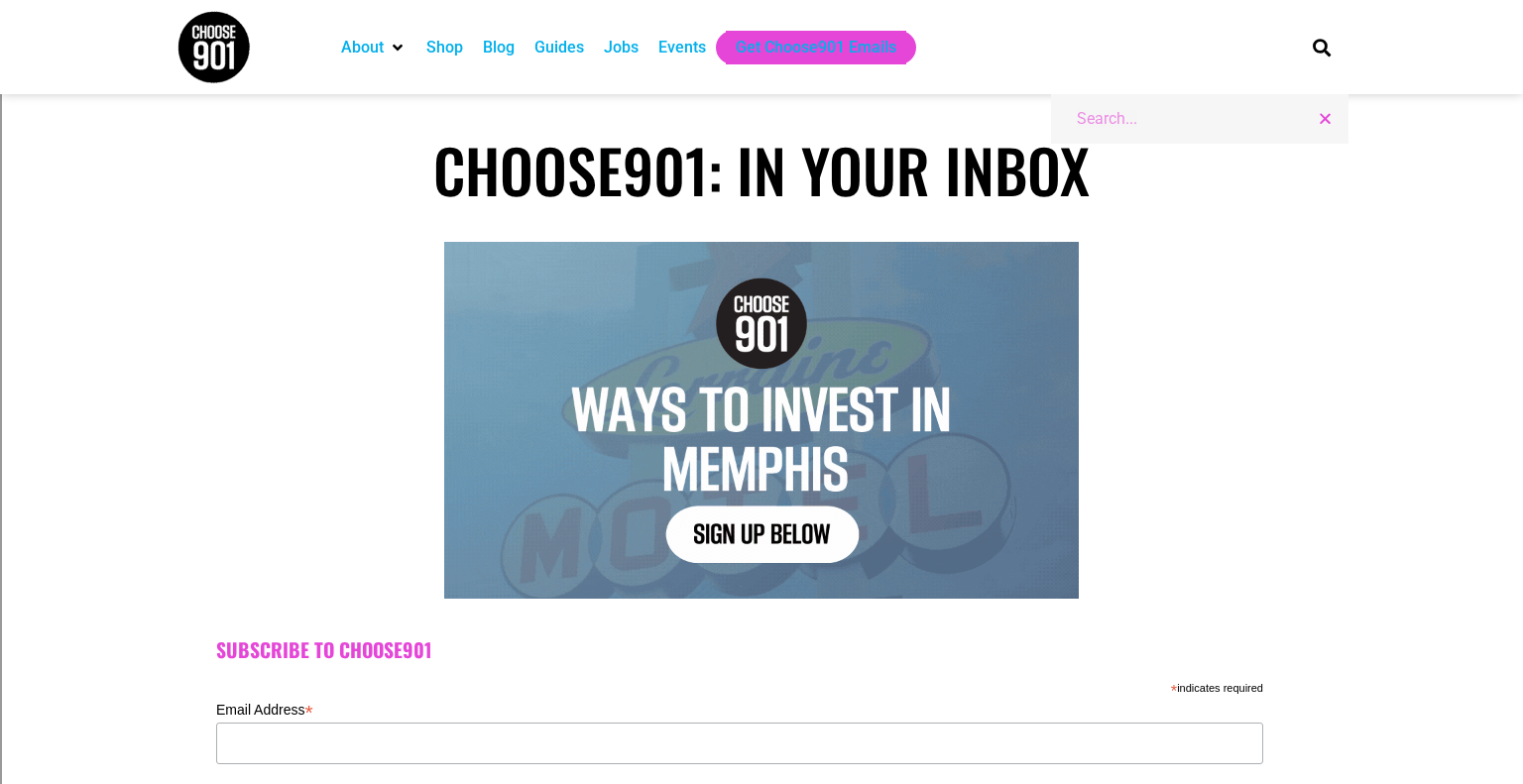 click on "Search" at bounding box center (1192, 119) 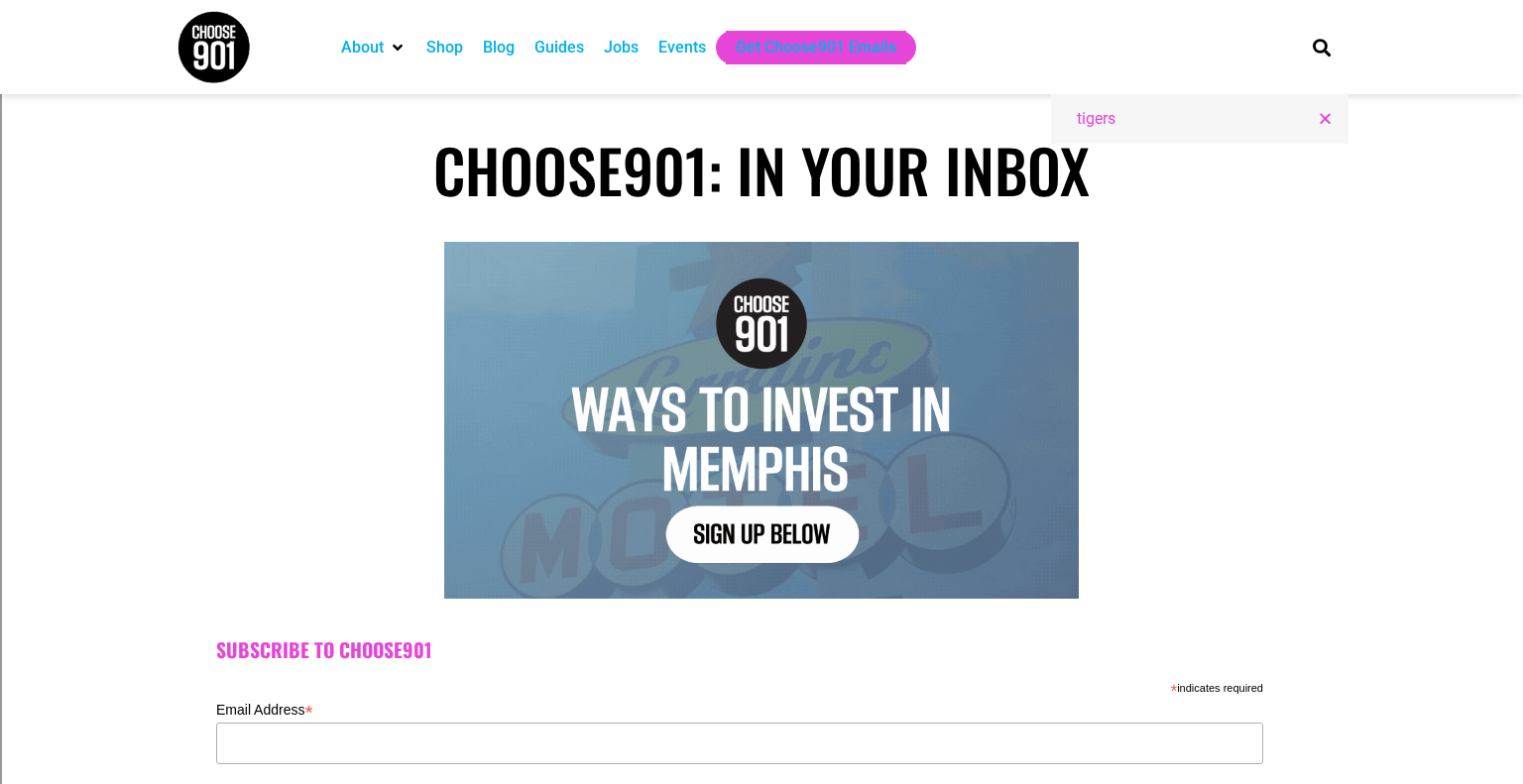 type on "tigers" 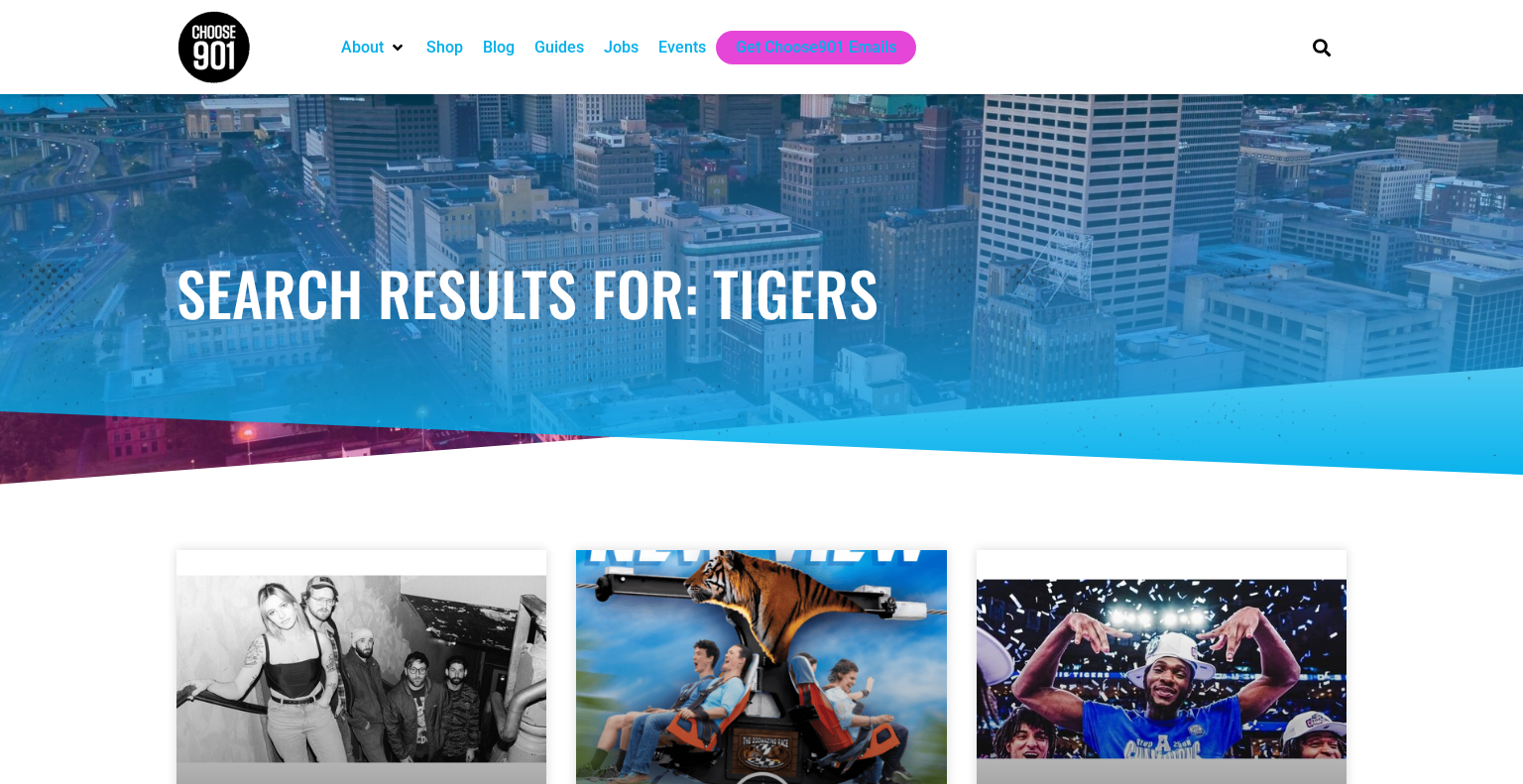 scroll, scrollTop: 0, scrollLeft: 0, axis: both 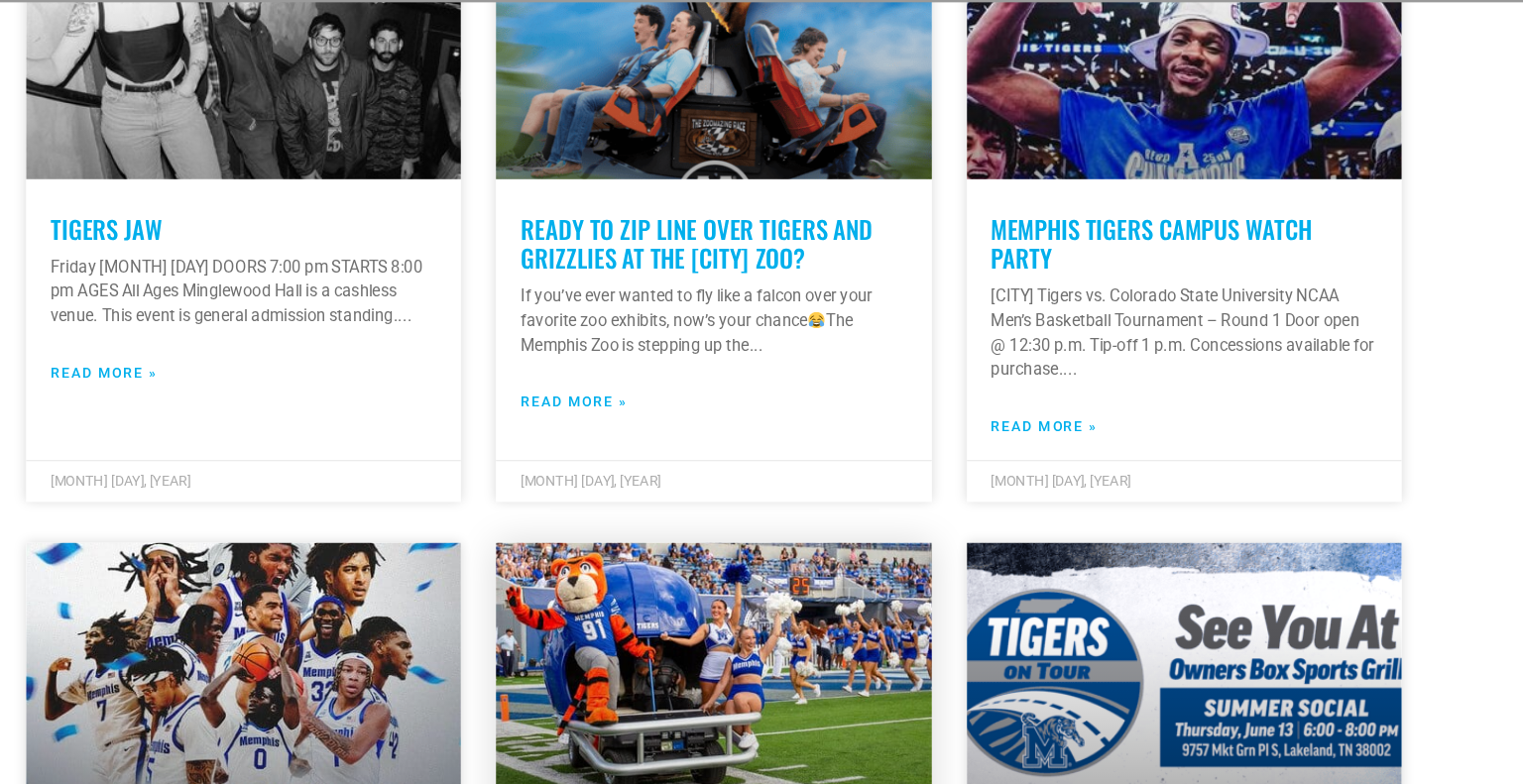 click at bounding box center [761, 581] 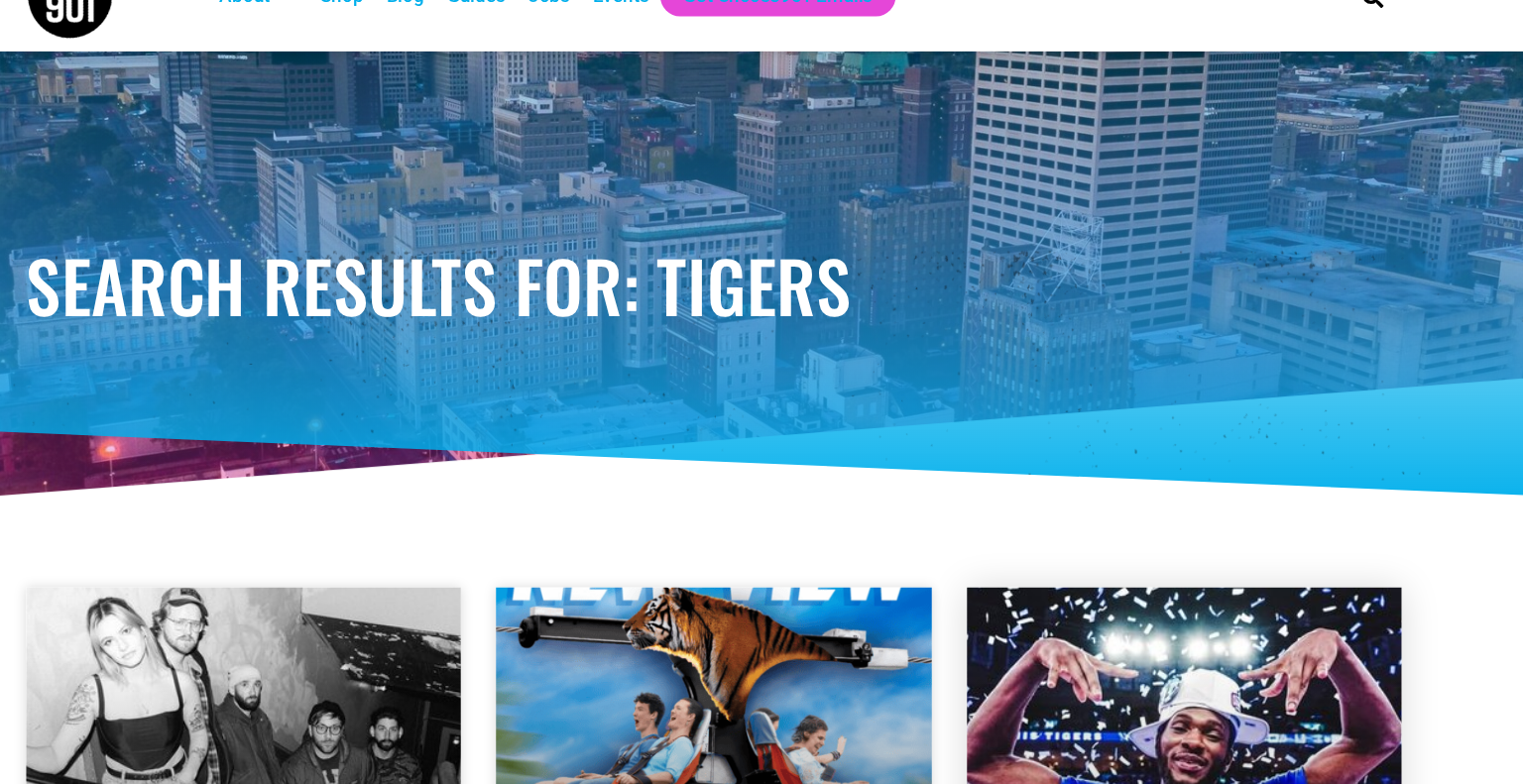 scroll, scrollTop: 0, scrollLeft: 0, axis: both 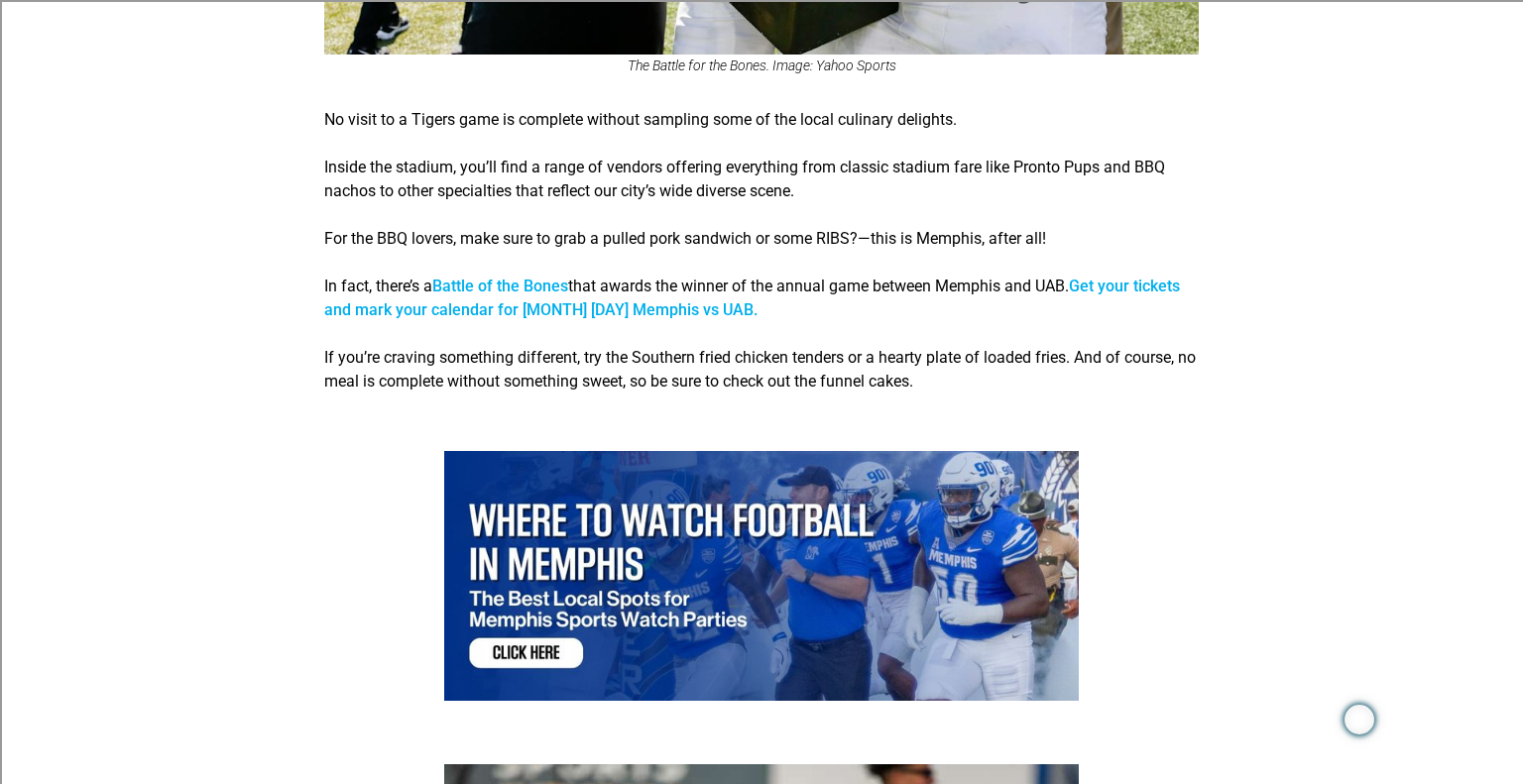 click on "The Ultimate Guide to the [YEAR] Memphis Tigers Football Season
As the fall of [YEAR] approaches, [CITY] comes alive with the electric energy of college football season. In this guide we’ll cover the food, notable games, and why you should cheer on the Tigers.  For locals and visitors alike, the Memphis Tigers’ home games at the ( under construction ) Simmons Bank Liberty Stadium promise an experience that goes far beyond the gridiron. Here’s your ultimate guide to everything you need to know about the [YEAR] Memphis Tigers football season, from the gameday atmosphere to the can’t-miss matchups and where to find the best eats around the stadium.
THE GAME BEFORE THE GAME
Tiger Lane tailgating is a must" at bounding box center (762, 1193) 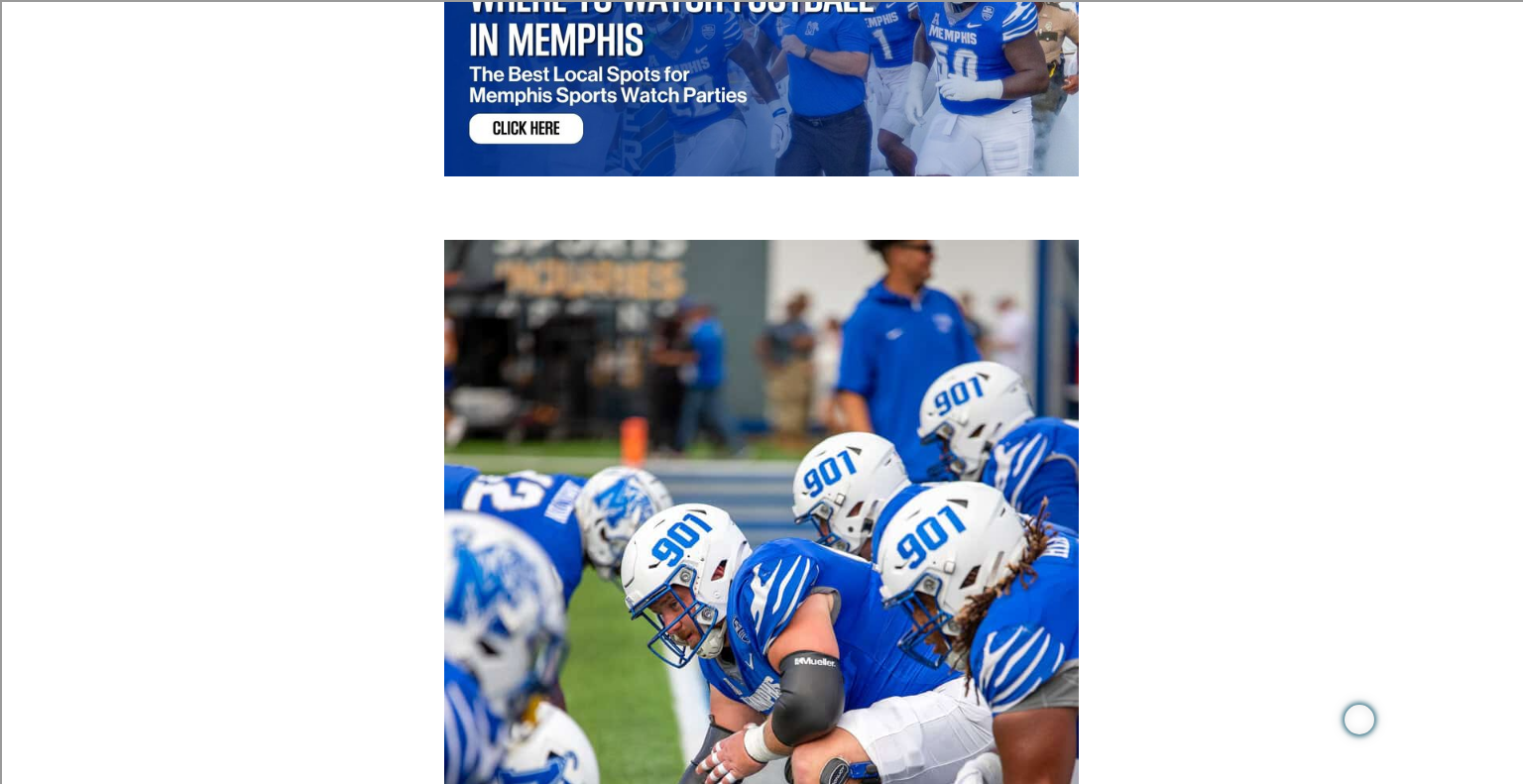 scroll, scrollTop: 2844, scrollLeft: 0, axis: vertical 